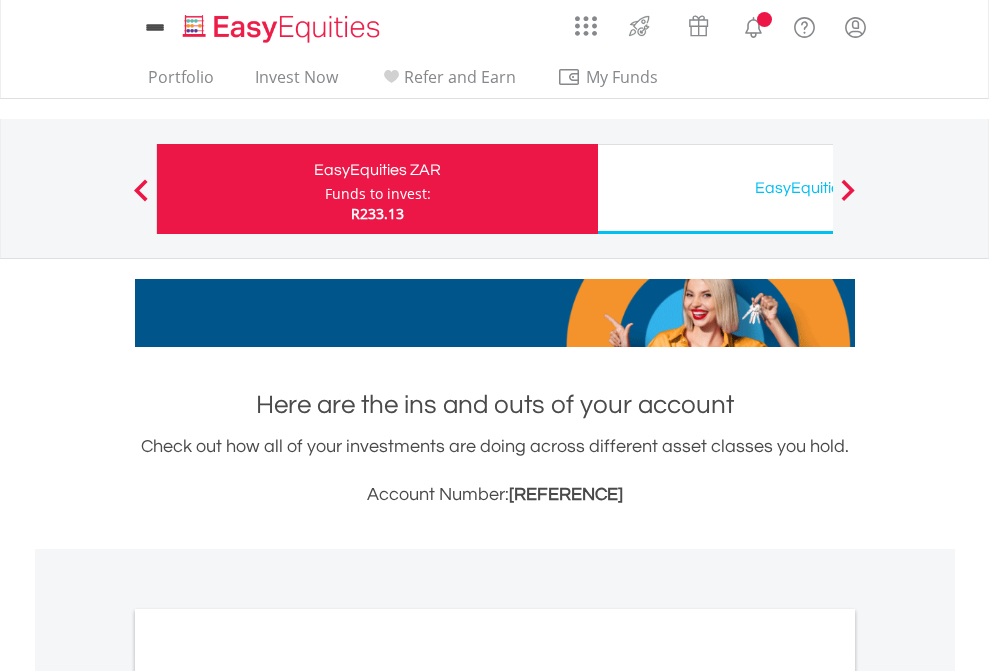 scroll, scrollTop: 0, scrollLeft: 0, axis: both 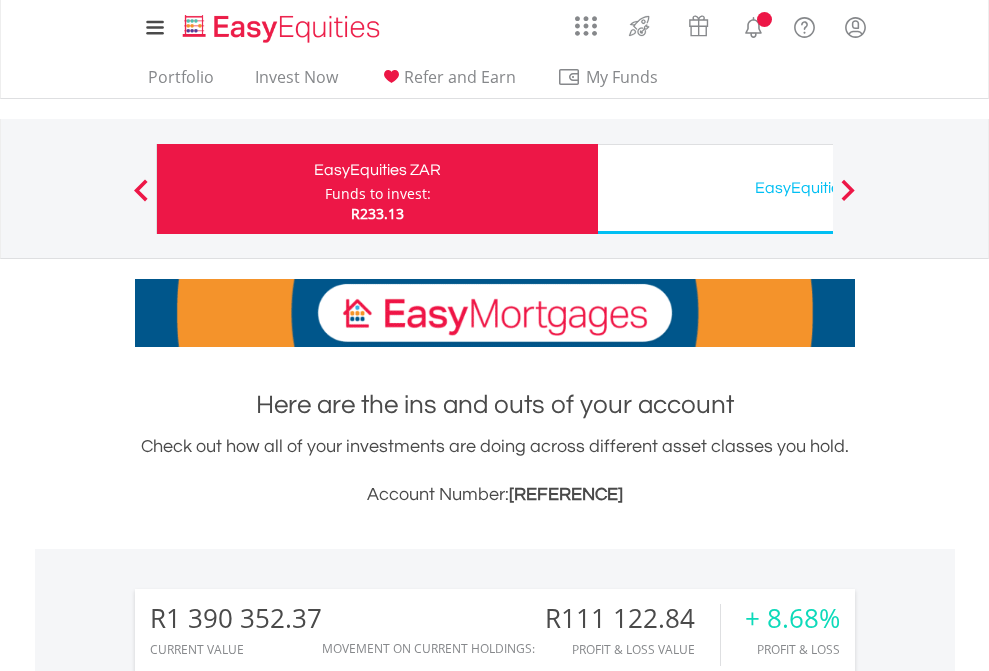click on "Funds to invest:" at bounding box center (378, 194) 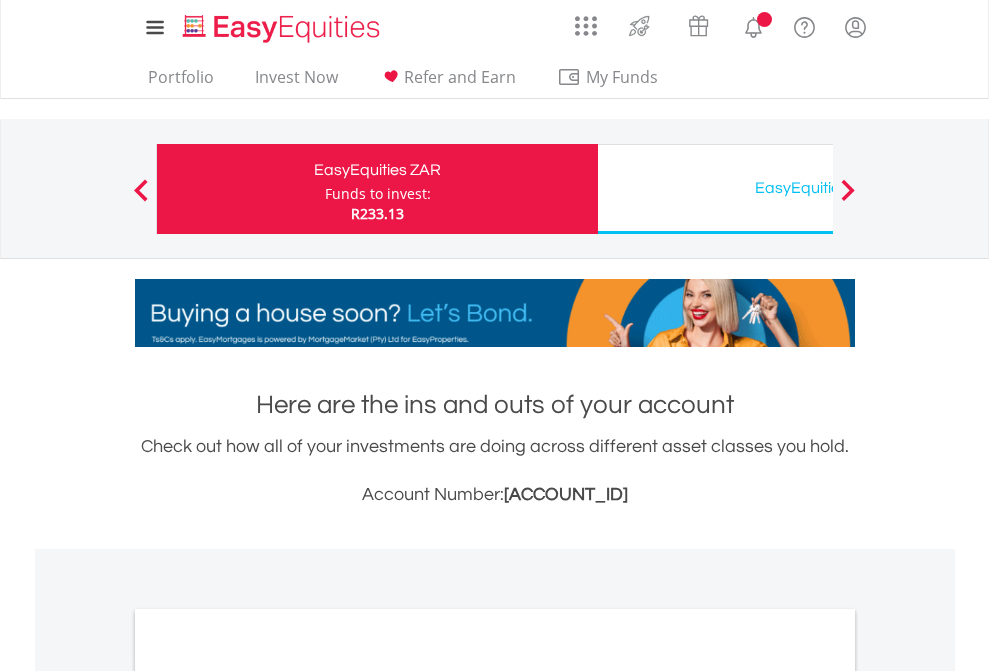 scroll, scrollTop: 0, scrollLeft: 0, axis: both 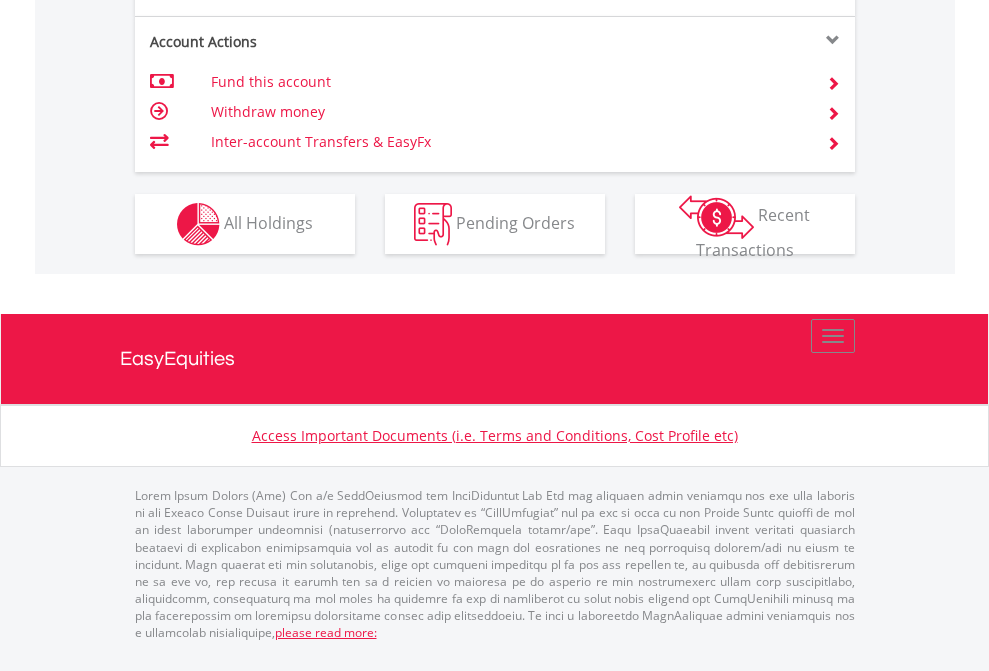click on "Investment types" at bounding box center (706, -337) 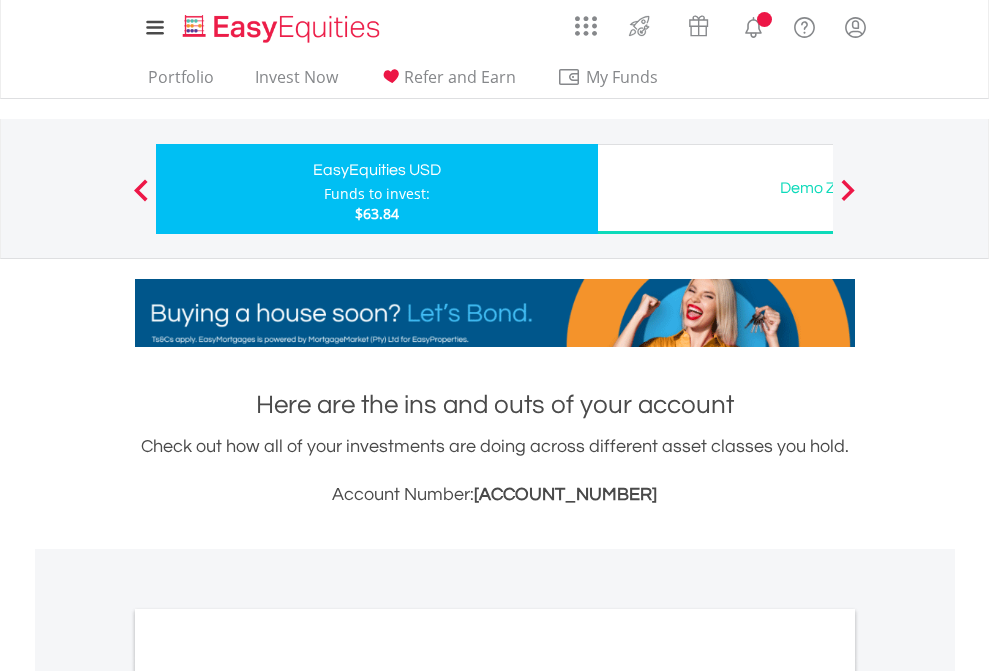 scroll, scrollTop: 0, scrollLeft: 0, axis: both 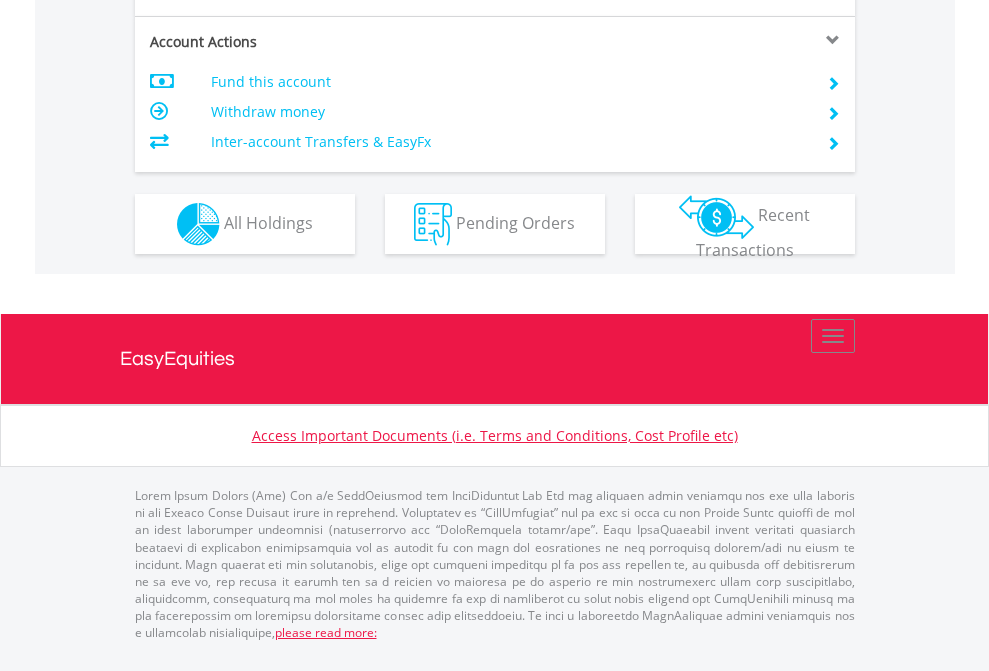 click on "Investment types" at bounding box center (706, -337) 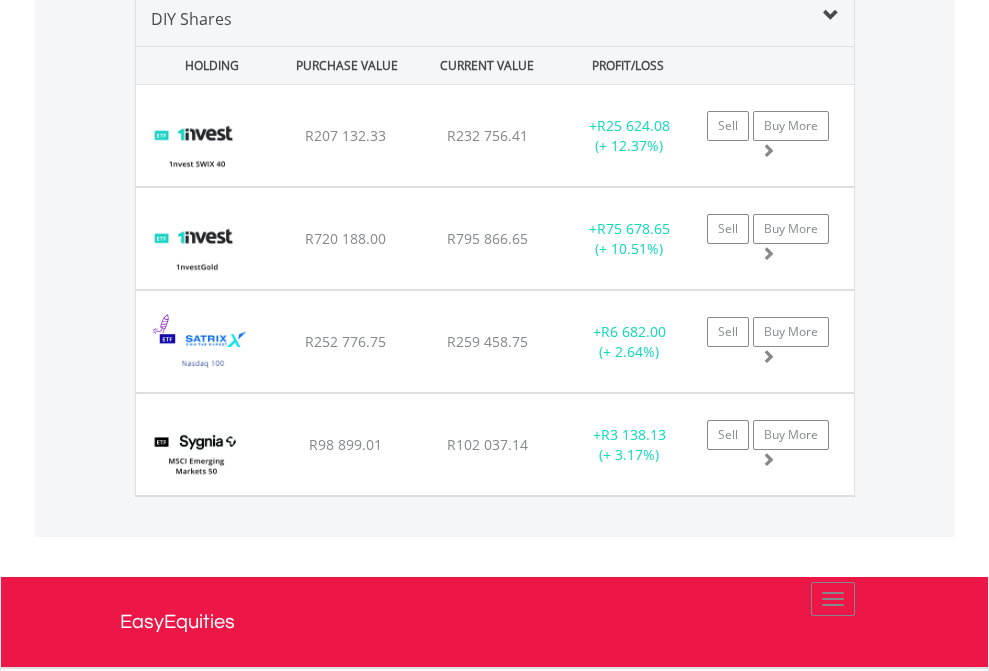 scroll, scrollTop: 1933, scrollLeft: 0, axis: vertical 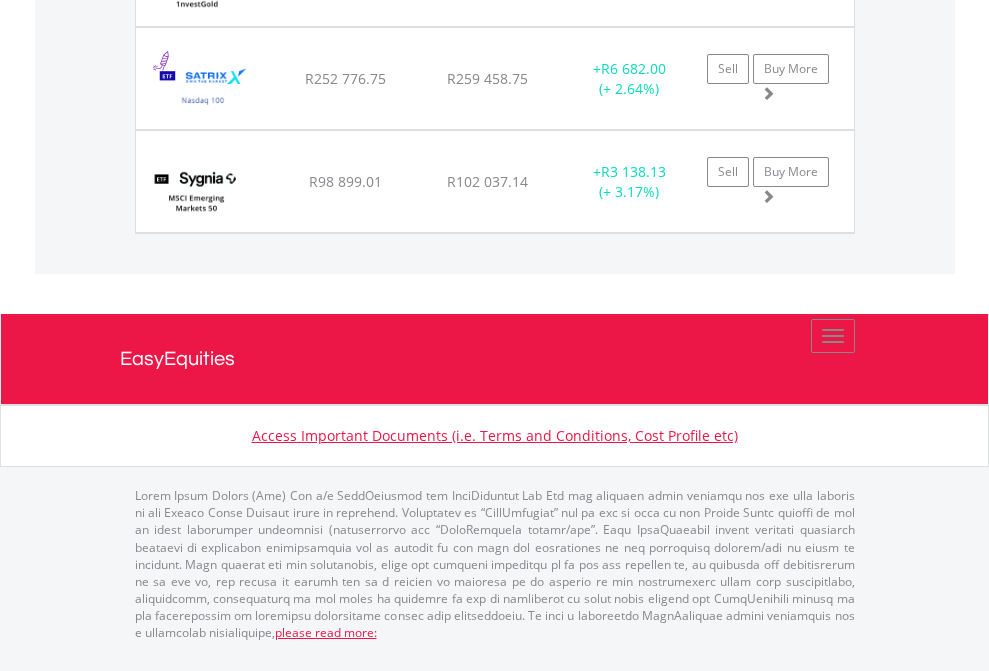 click on "EasyEquities USD" at bounding box center [818, -1277] 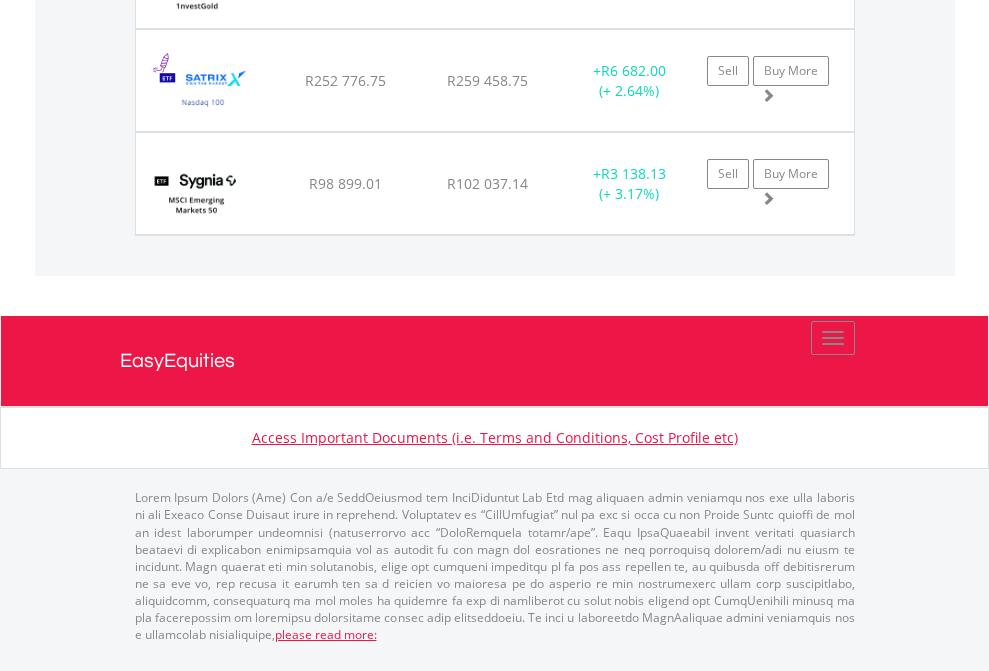 scroll, scrollTop: 144, scrollLeft: 0, axis: vertical 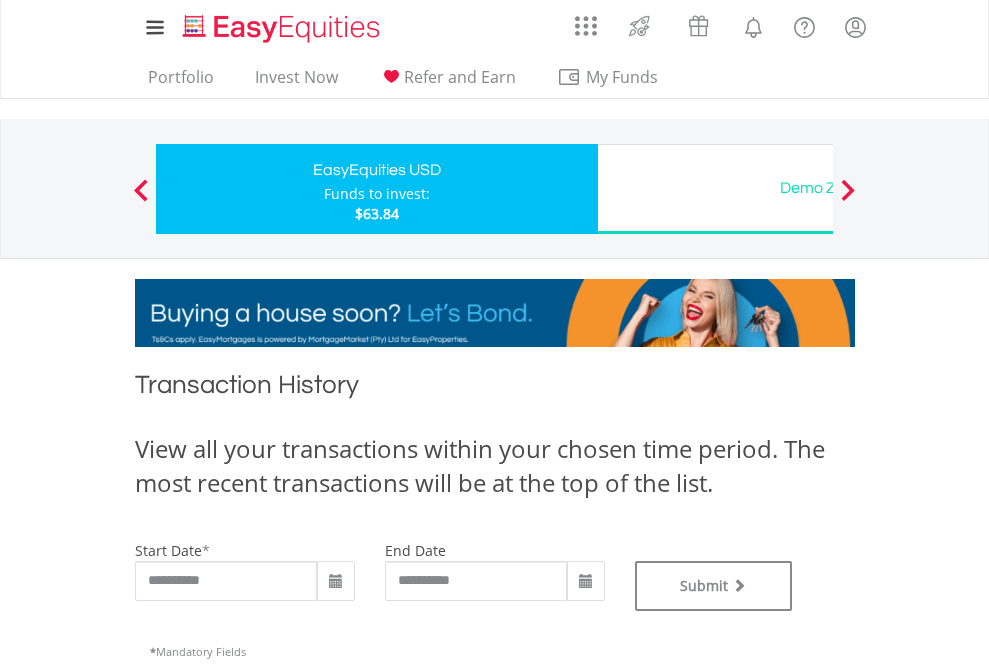 type on "**********" 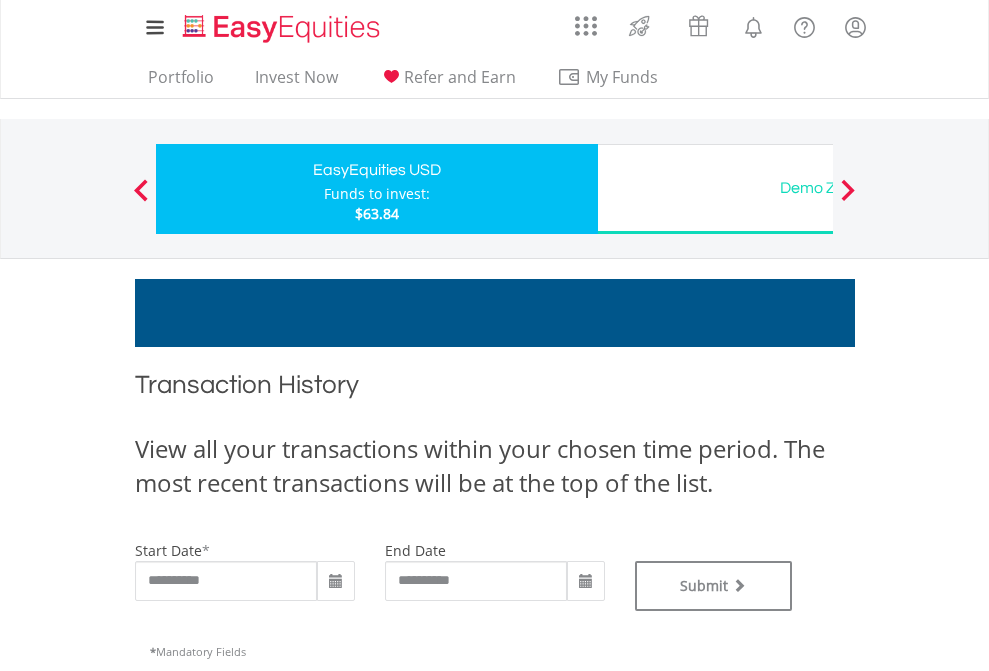 type on "**********" 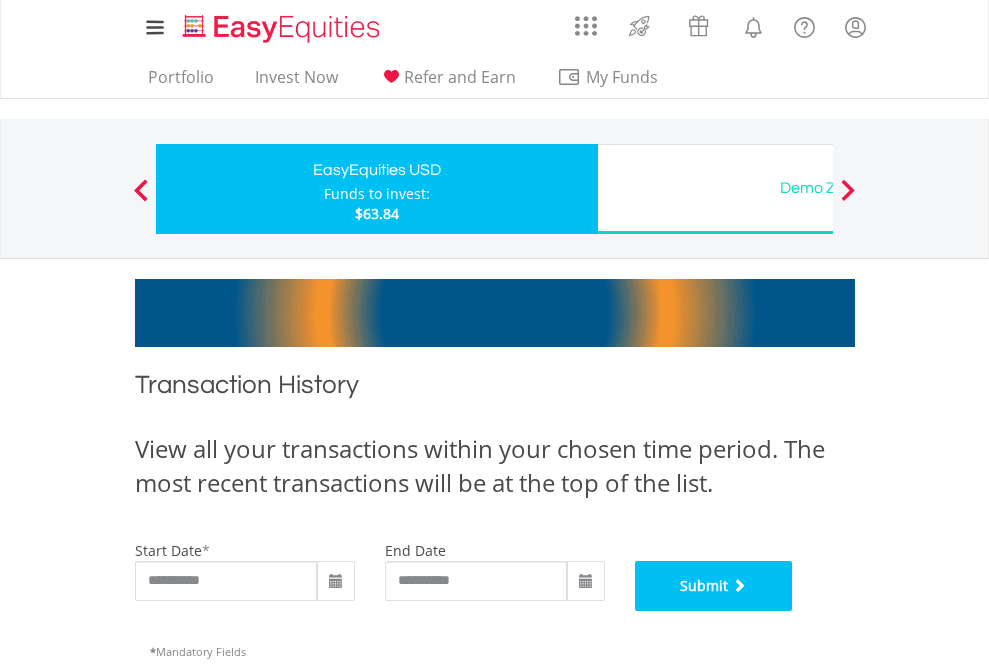 click on "Submit" at bounding box center [714, 586] 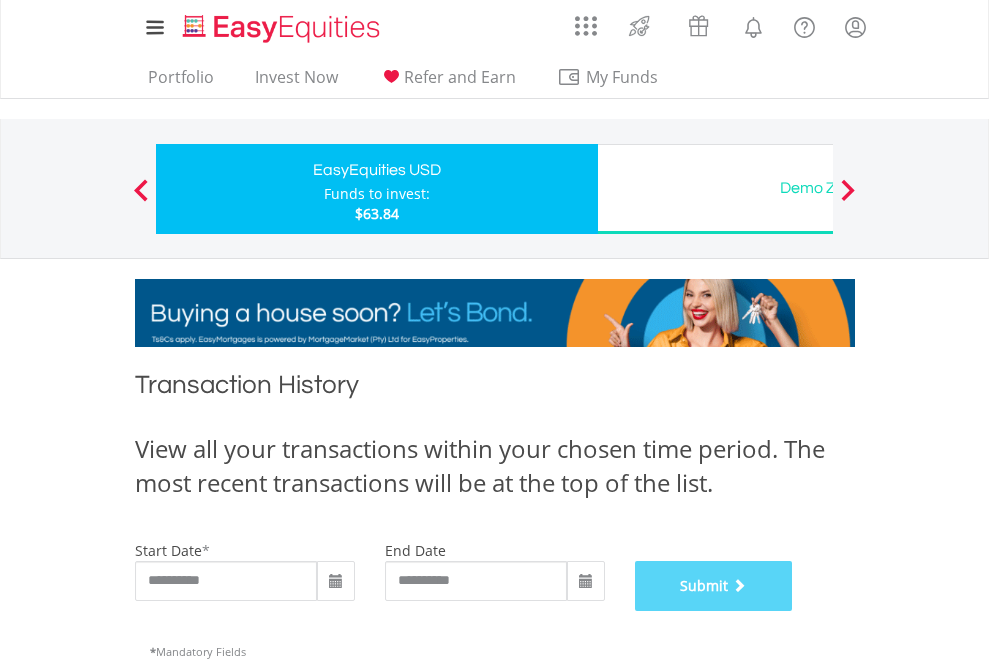 scroll, scrollTop: 811, scrollLeft: 0, axis: vertical 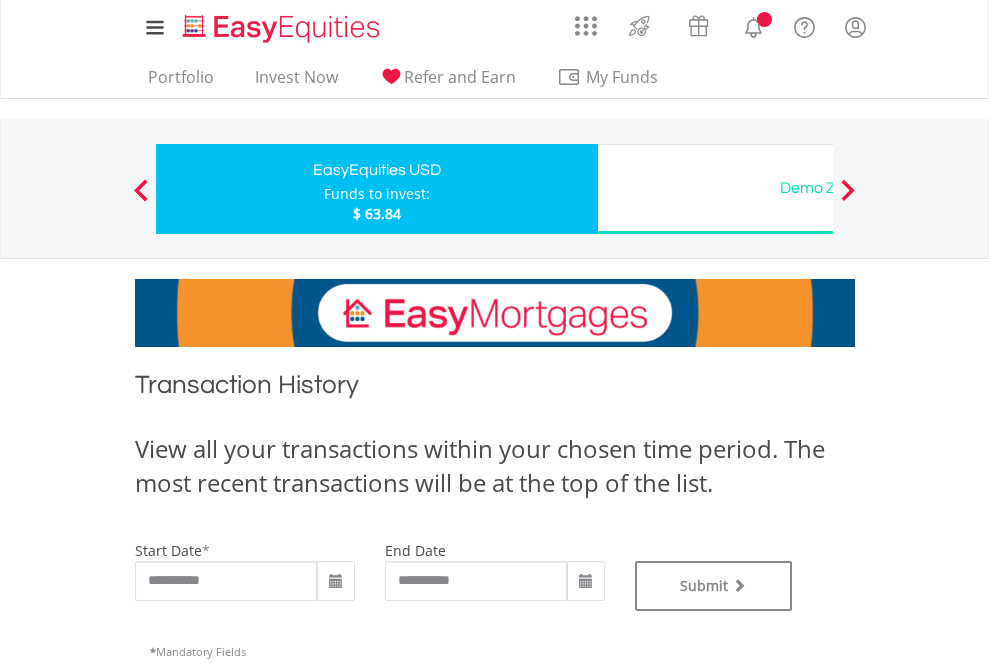 click on "Funds to invest:" at bounding box center [377, 194] 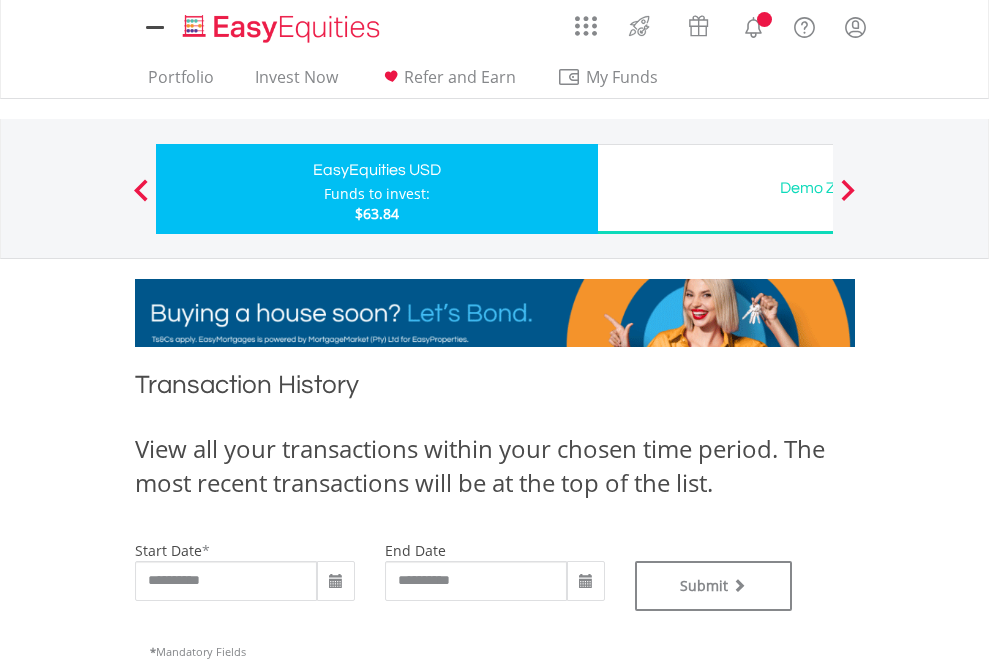 scroll, scrollTop: 0, scrollLeft: 0, axis: both 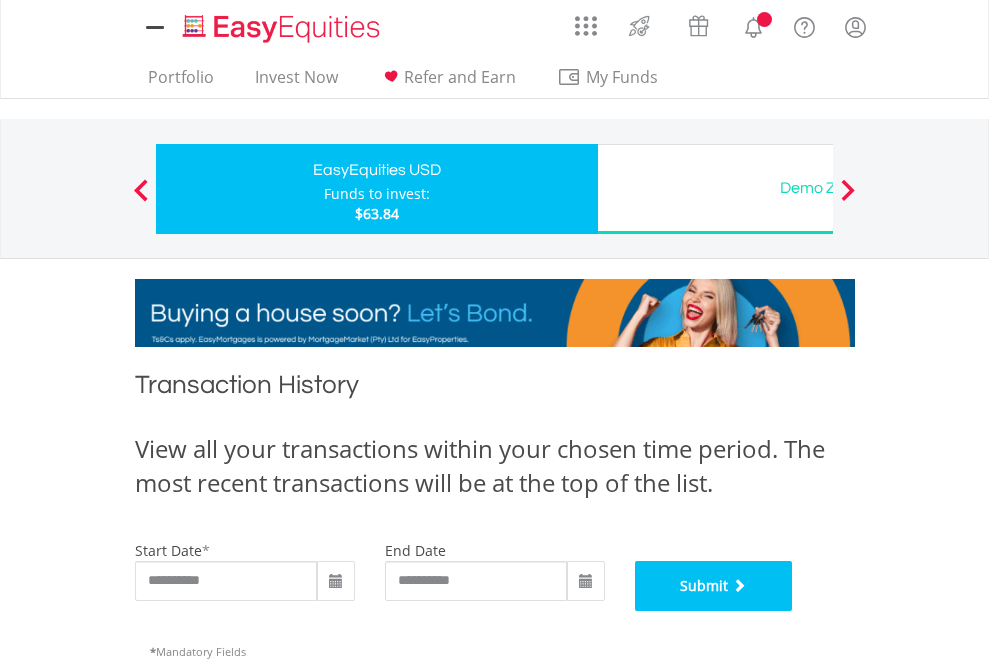 click on "Submit" at bounding box center (714, 586) 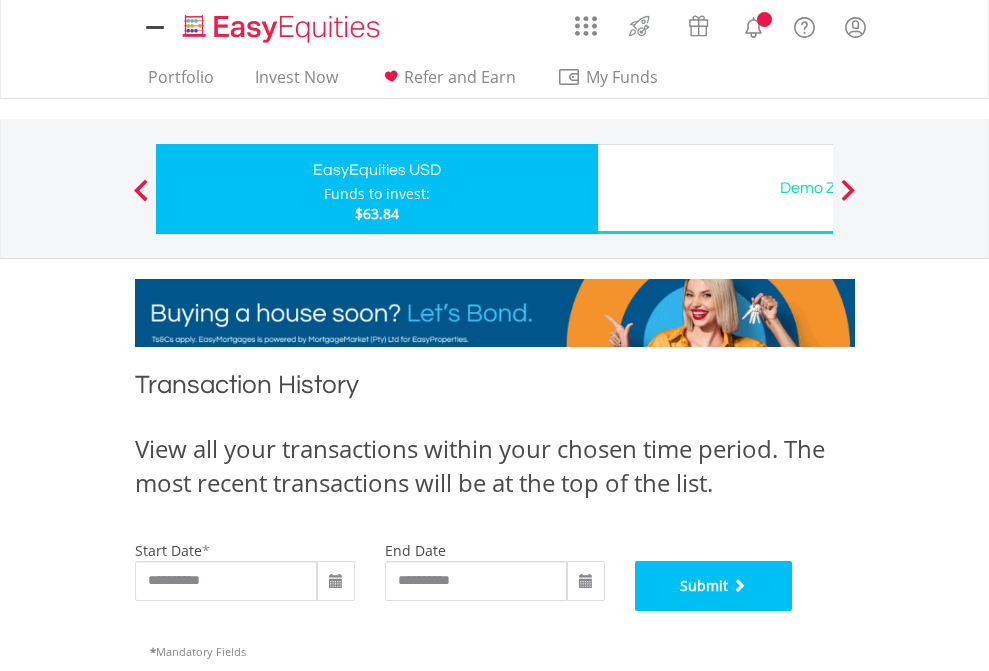scroll, scrollTop: 811, scrollLeft: 0, axis: vertical 